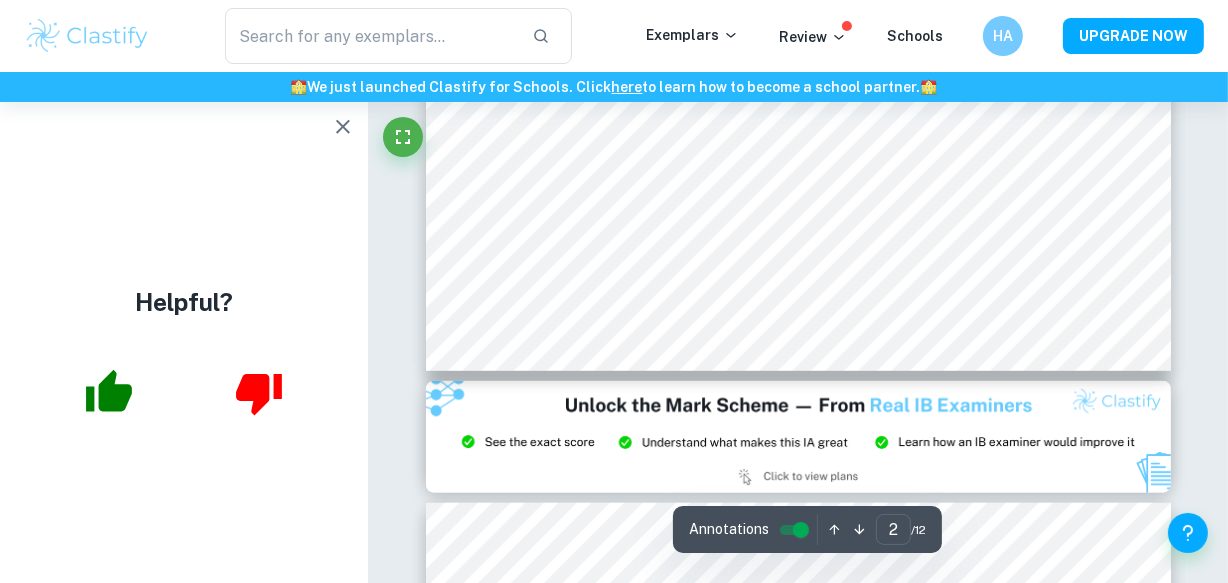scroll, scrollTop: 2036, scrollLeft: 0, axis: vertical 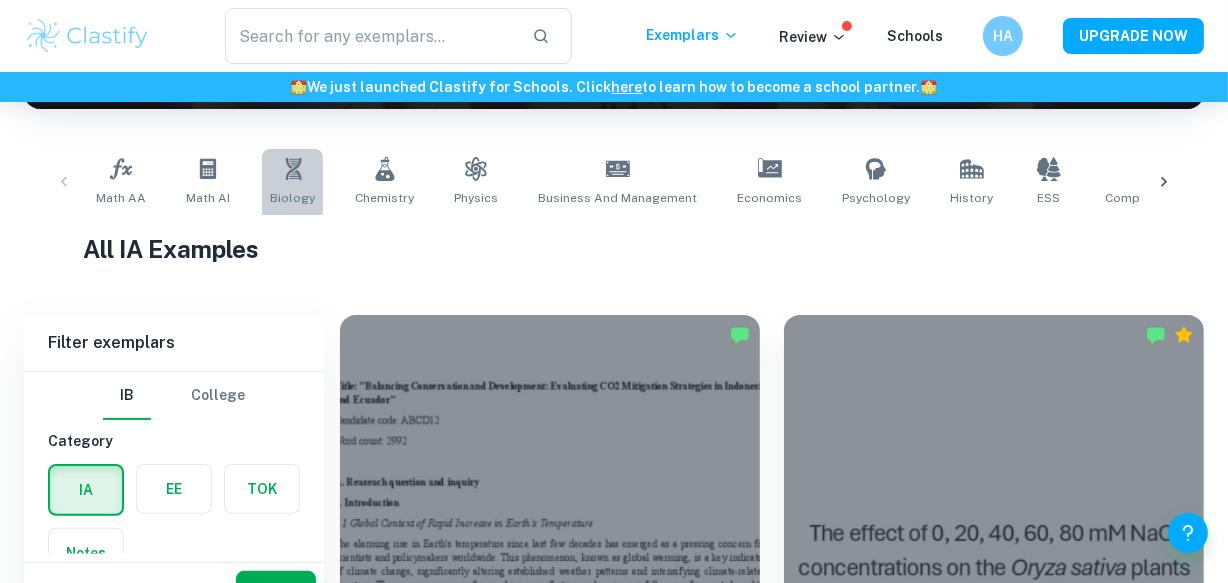 click on "Biology" at bounding box center [292, 182] 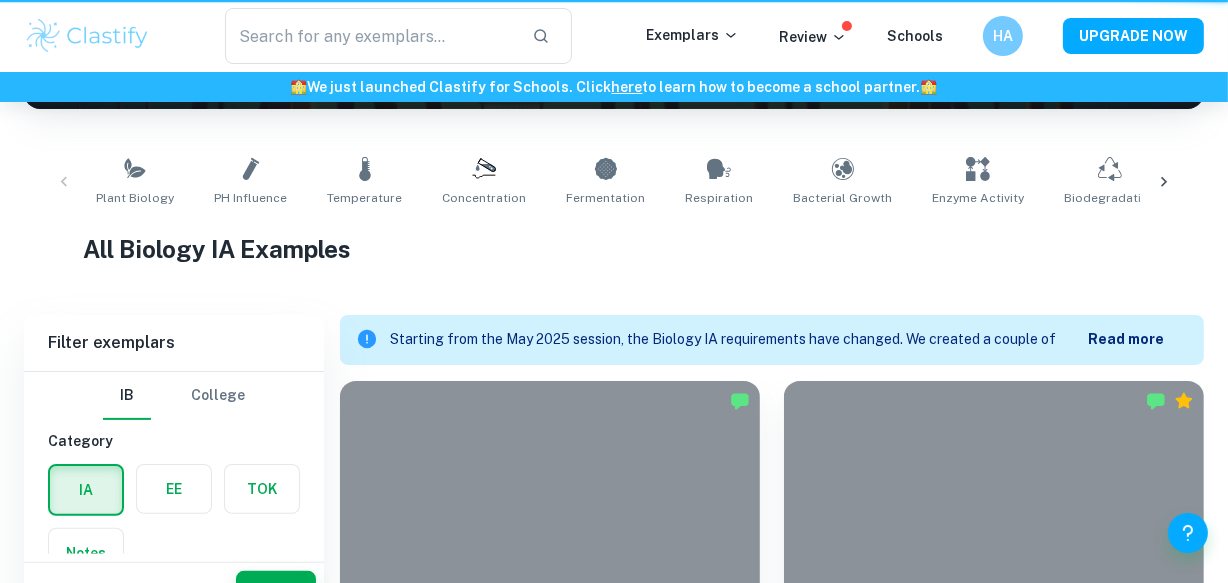scroll, scrollTop: 0, scrollLeft: 0, axis: both 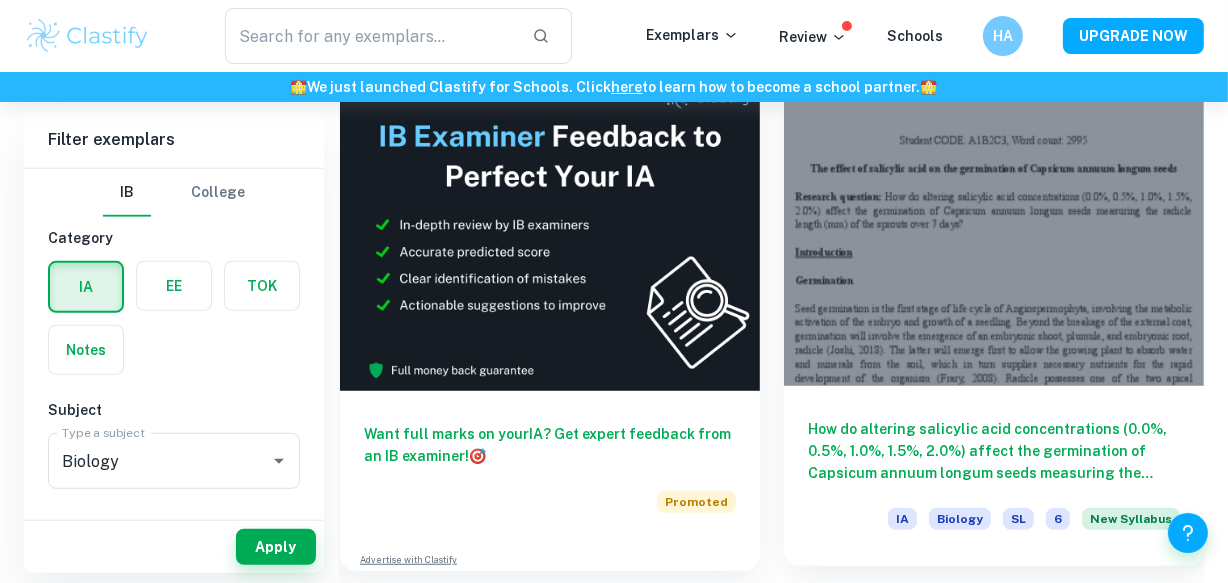 click at bounding box center (994, 228) 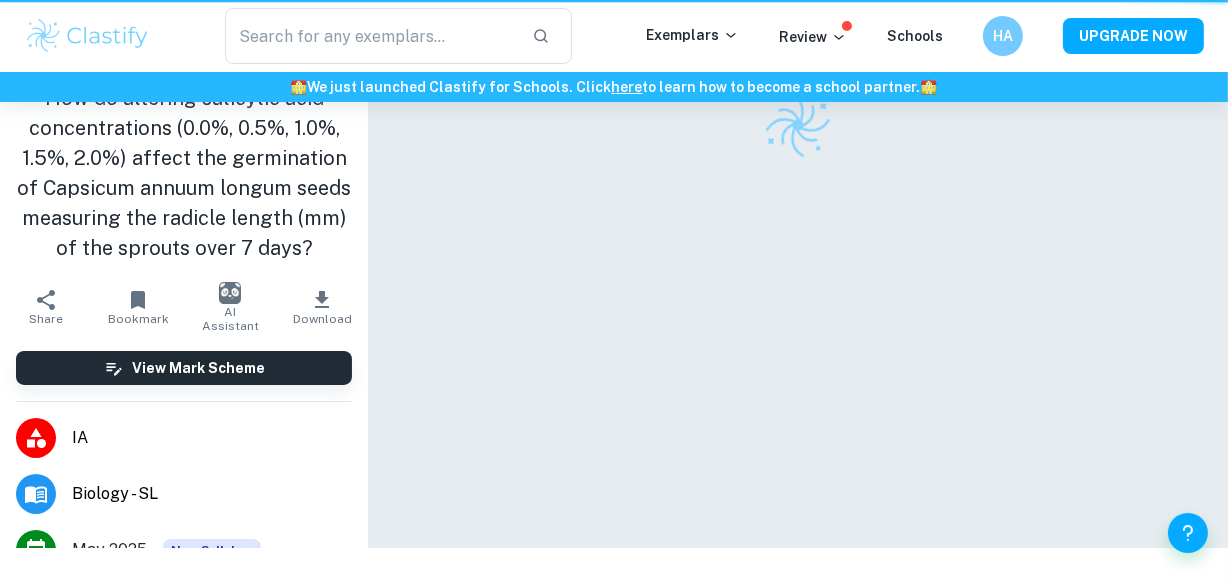 scroll, scrollTop: 0, scrollLeft: 0, axis: both 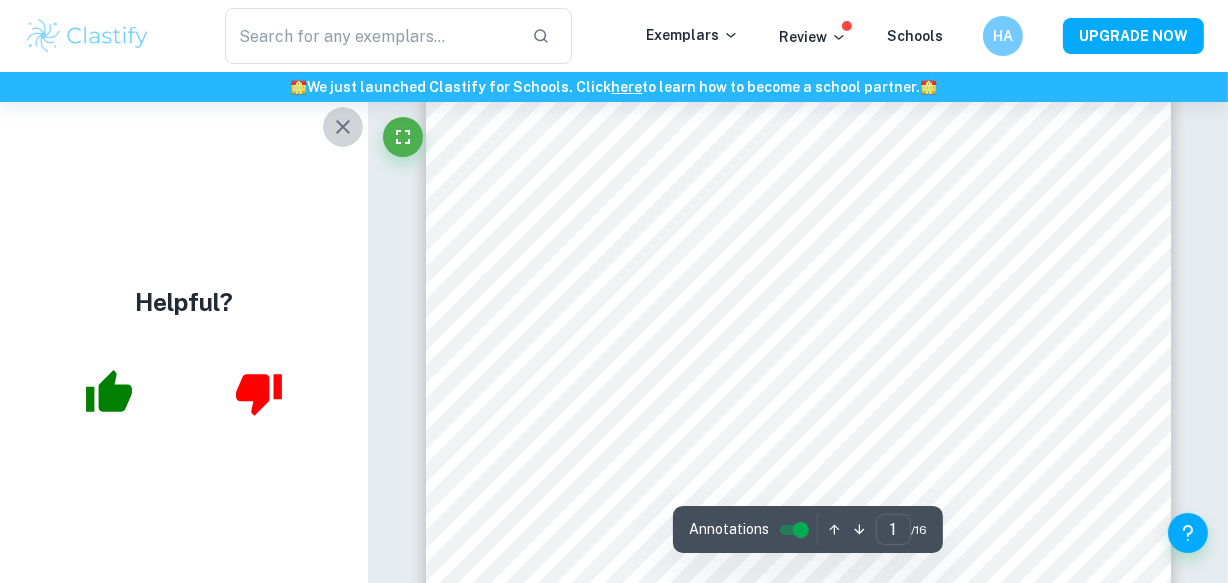 click 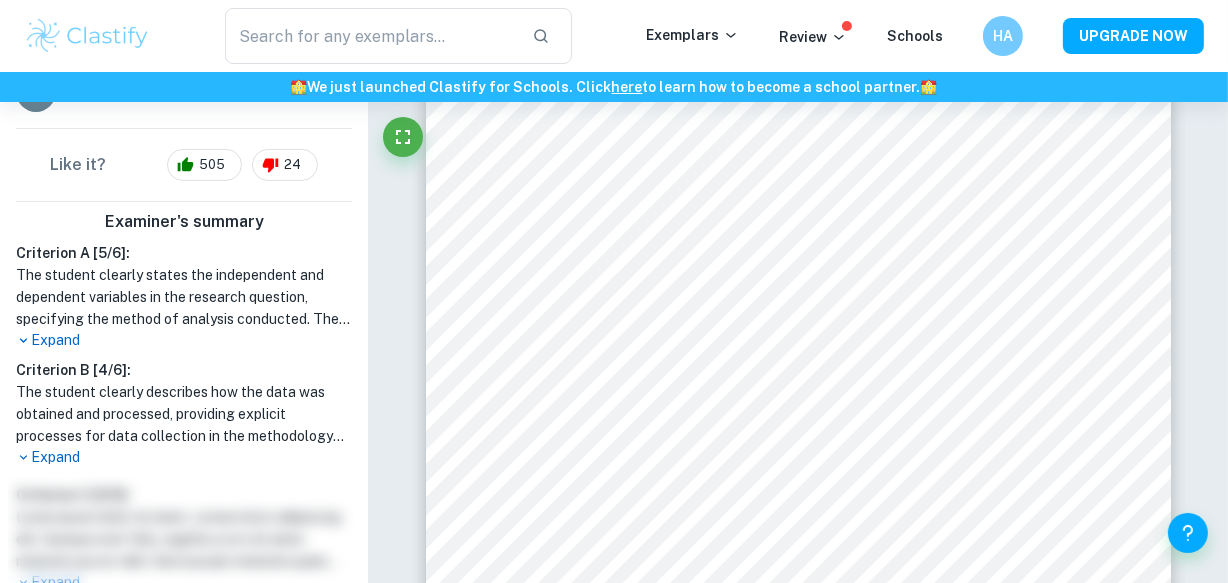 scroll, scrollTop: 532, scrollLeft: 0, axis: vertical 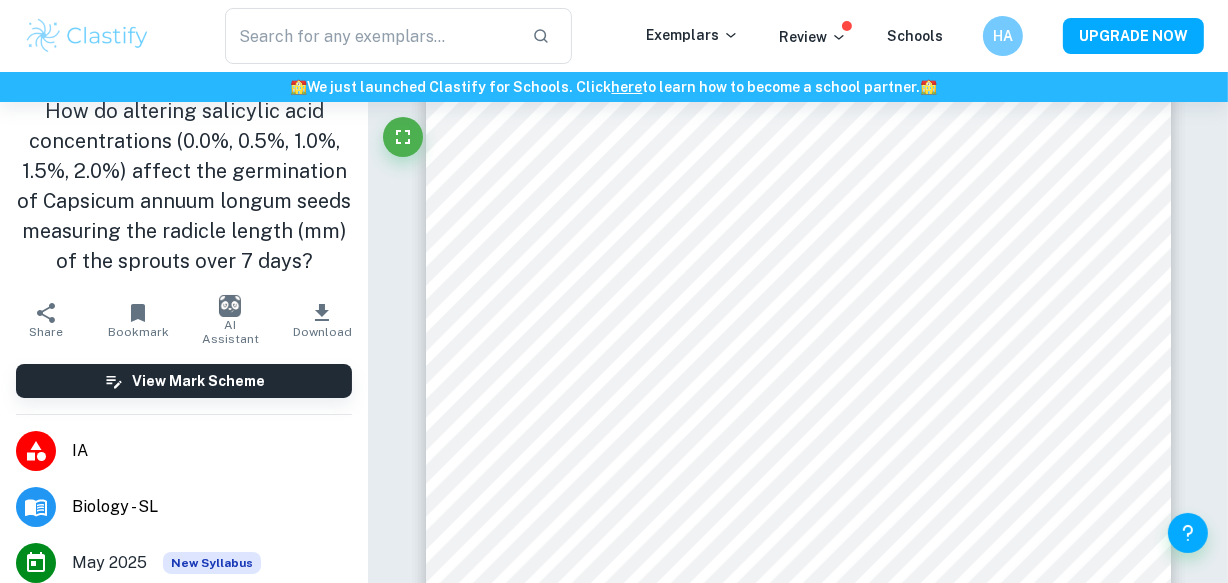 type on "1" 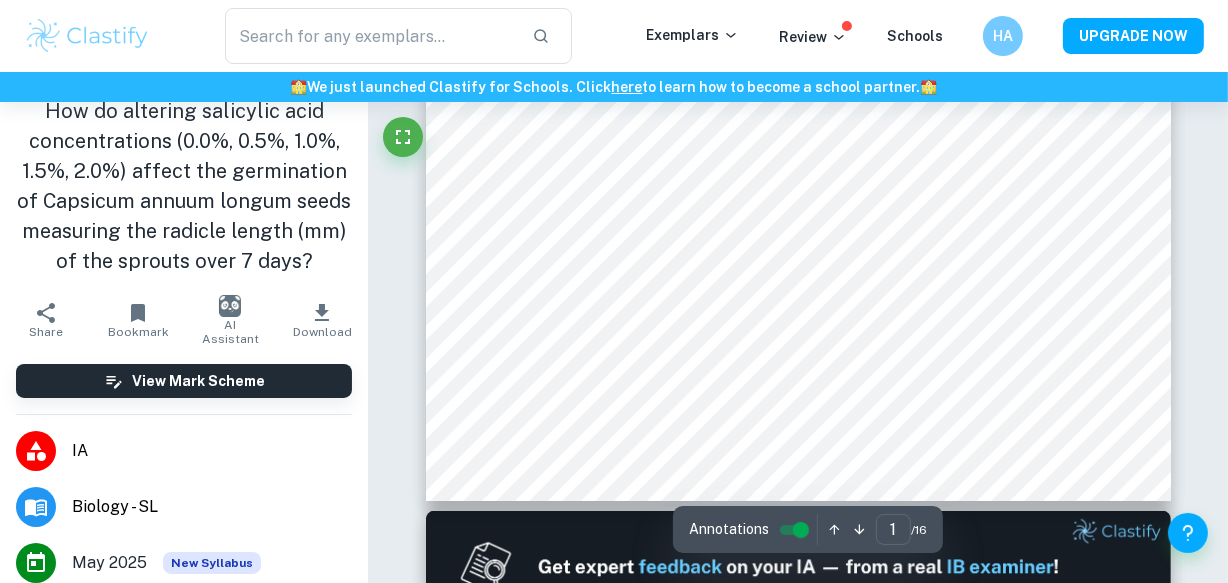 scroll, scrollTop: 588, scrollLeft: 0, axis: vertical 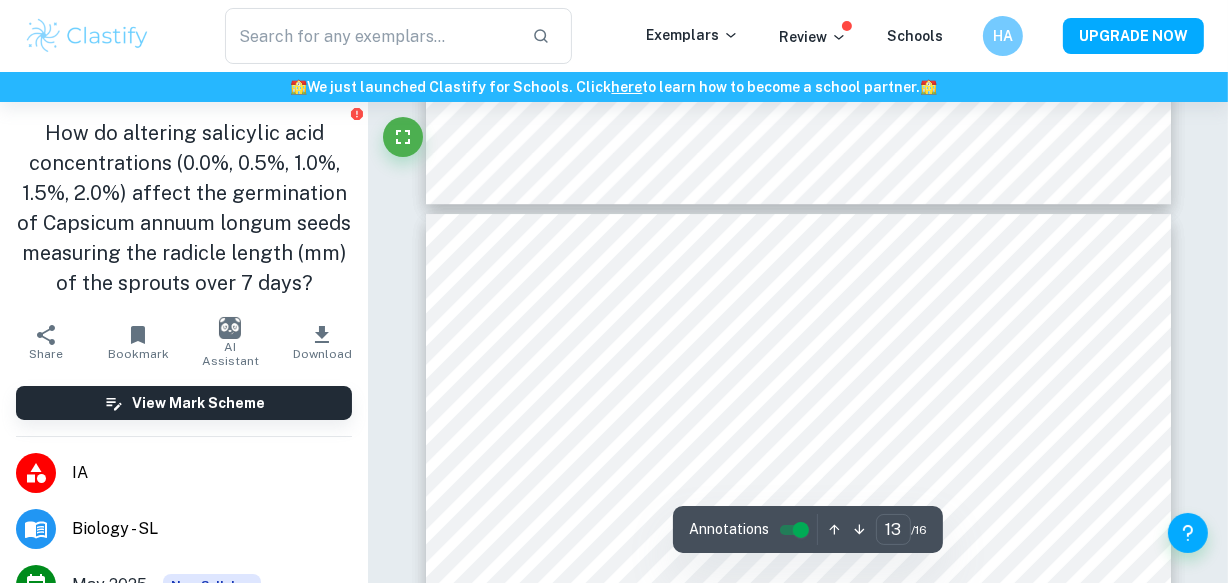type on "12" 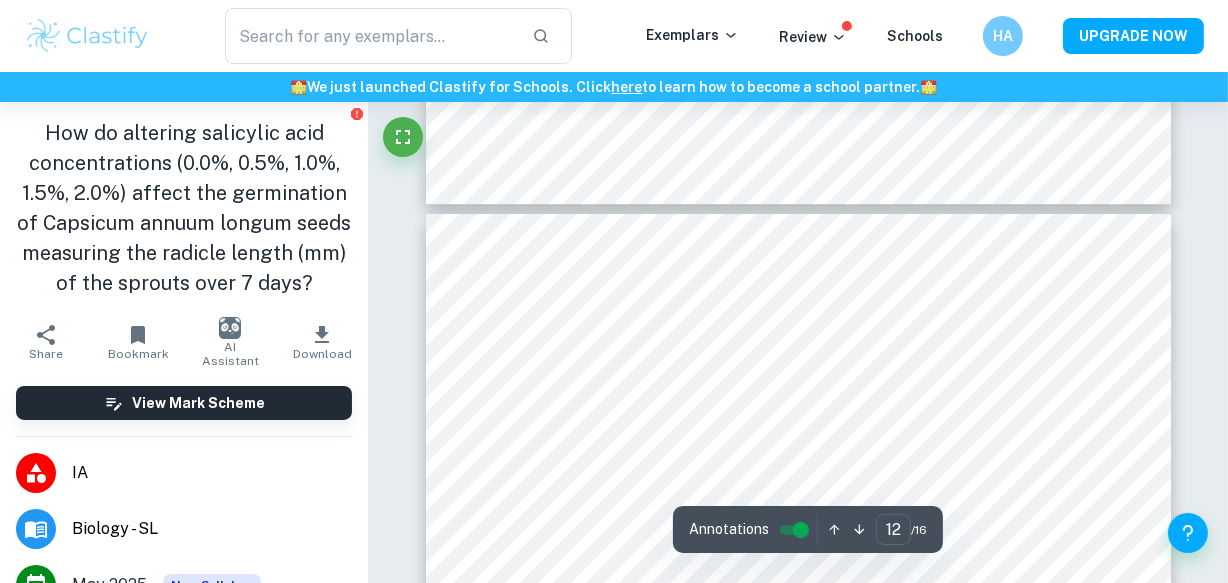 scroll, scrollTop: 12612, scrollLeft: 0, axis: vertical 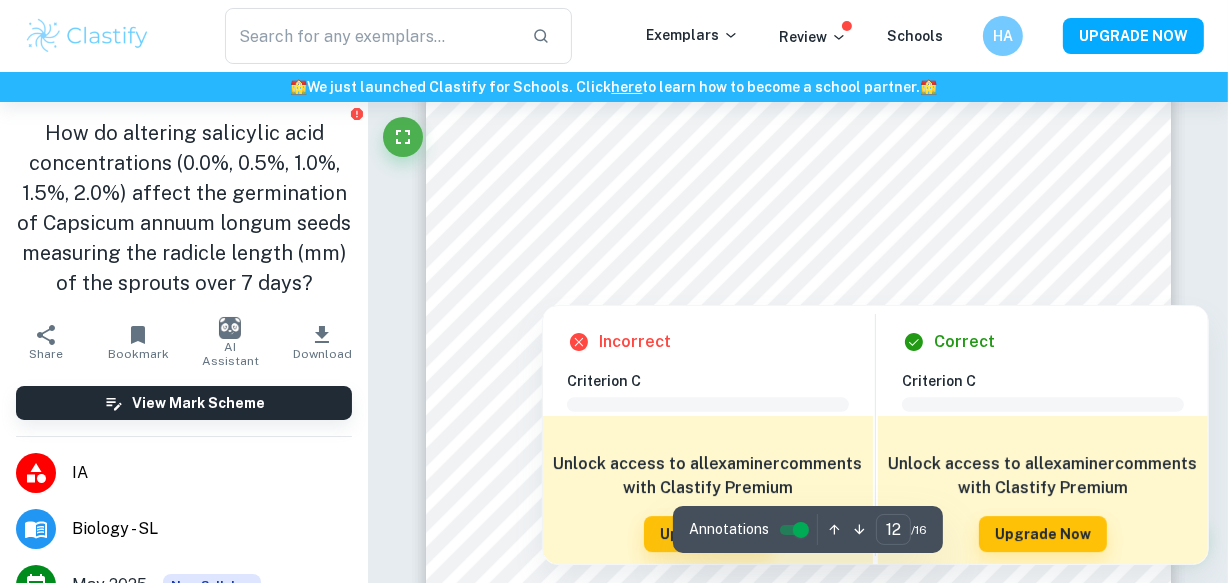 click at bounding box center (797, 253) 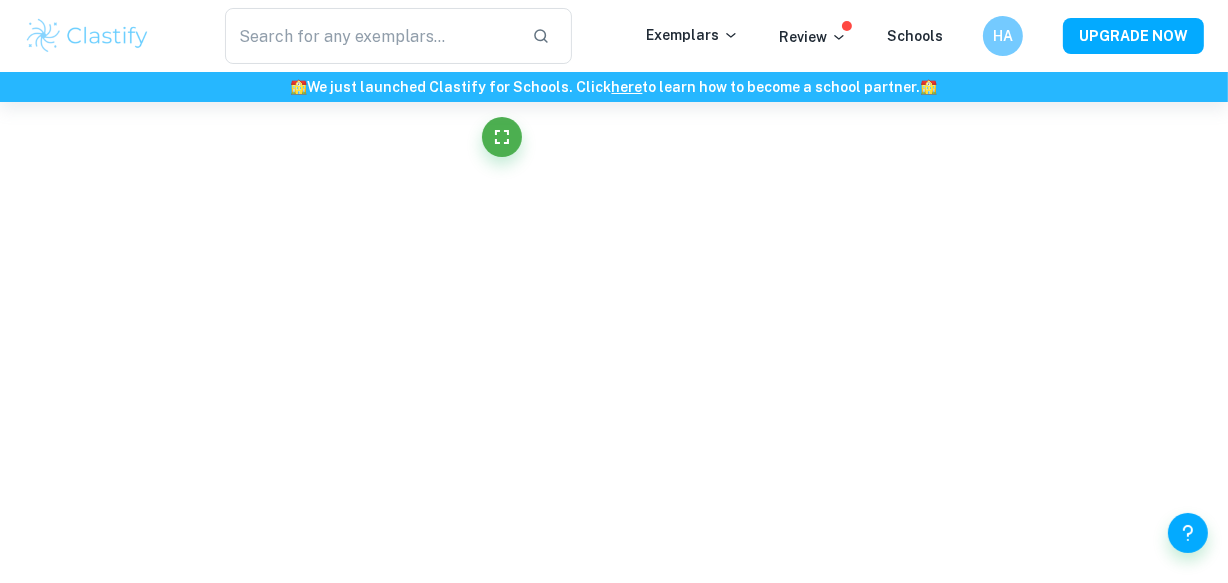 scroll, scrollTop: 12594, scrollLeft: 0, axis: vertical 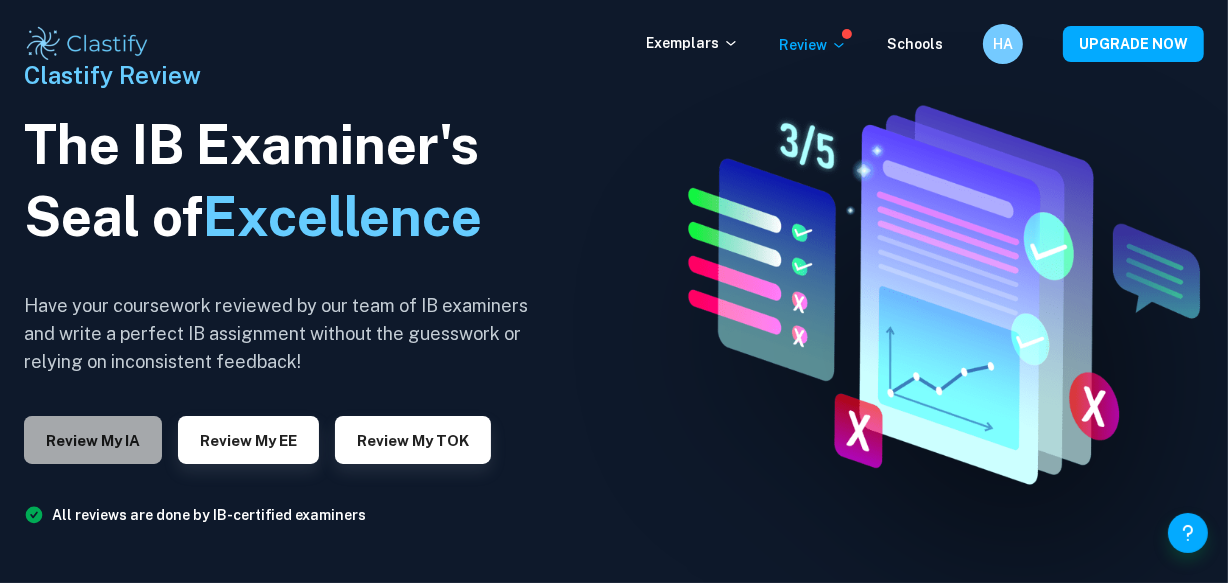click on "Review my IA" at bounding box center (93, 440) 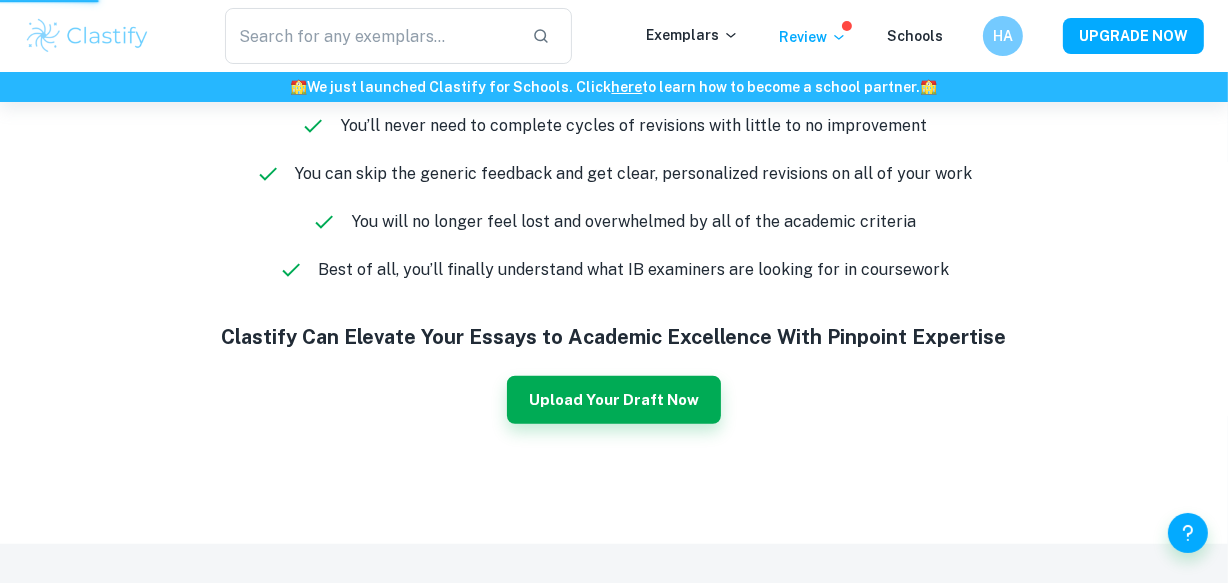 scroll, scrollTop: 0, scrollLeft: 0, axis: both 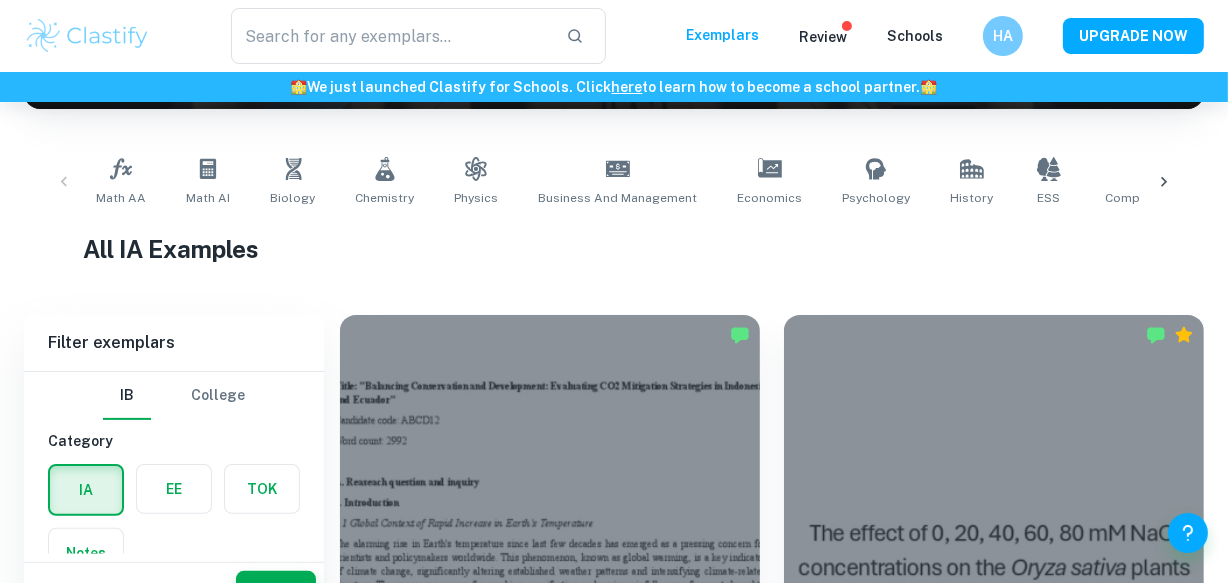 click on "Biology" at bounding box center [292, 182] 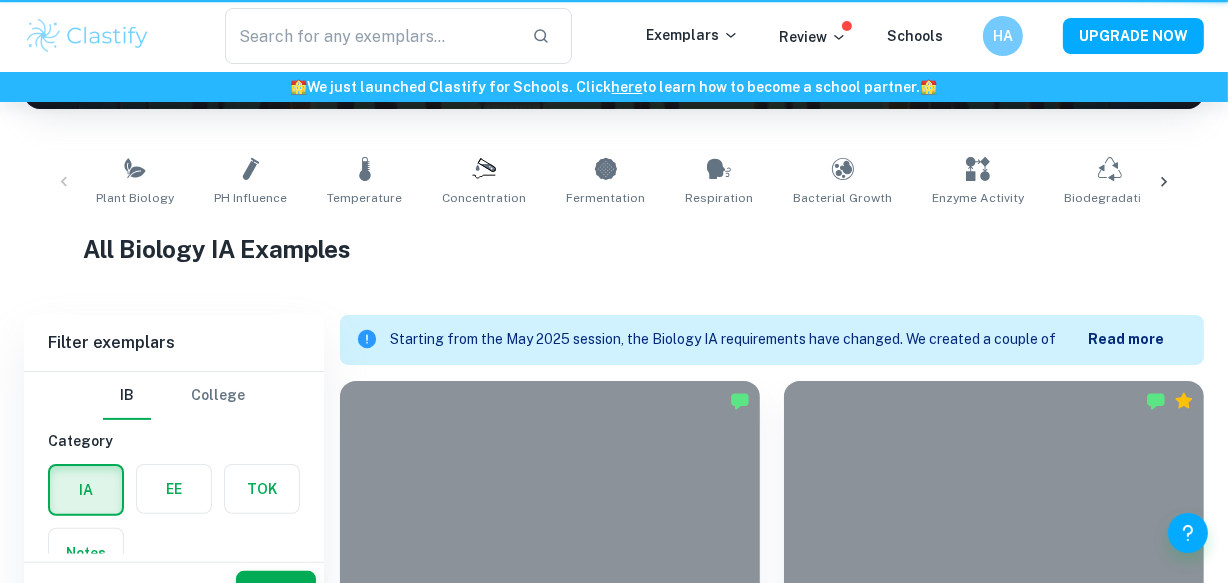 scroll, scrollTop: 0, scrollLeft: 0, axis: both 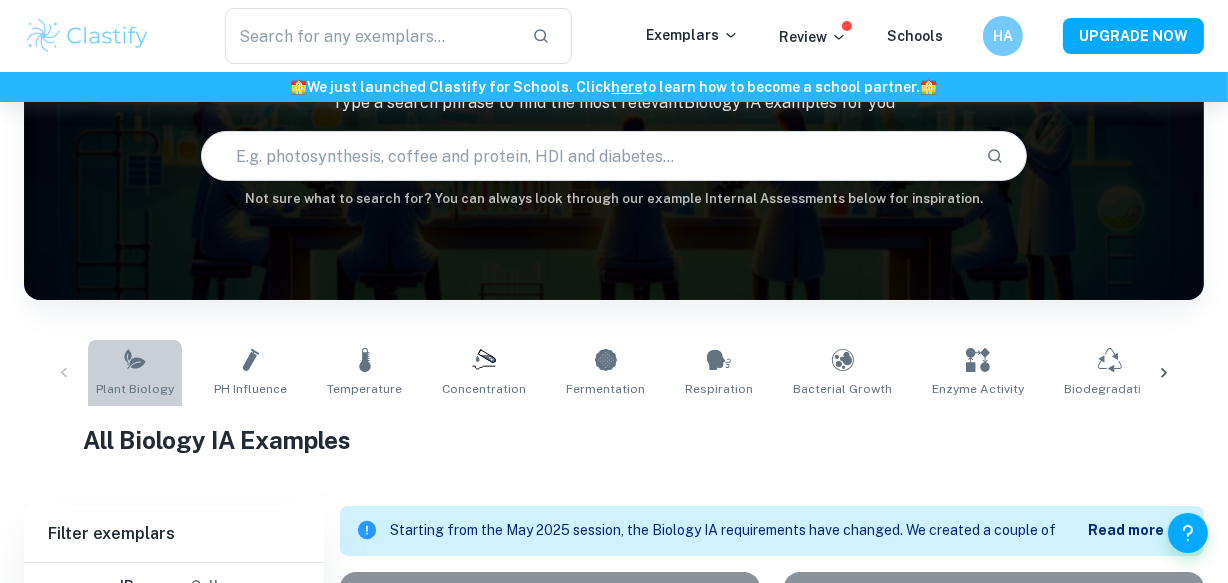click on "Plant Biology" at bounding box center [135, 373] 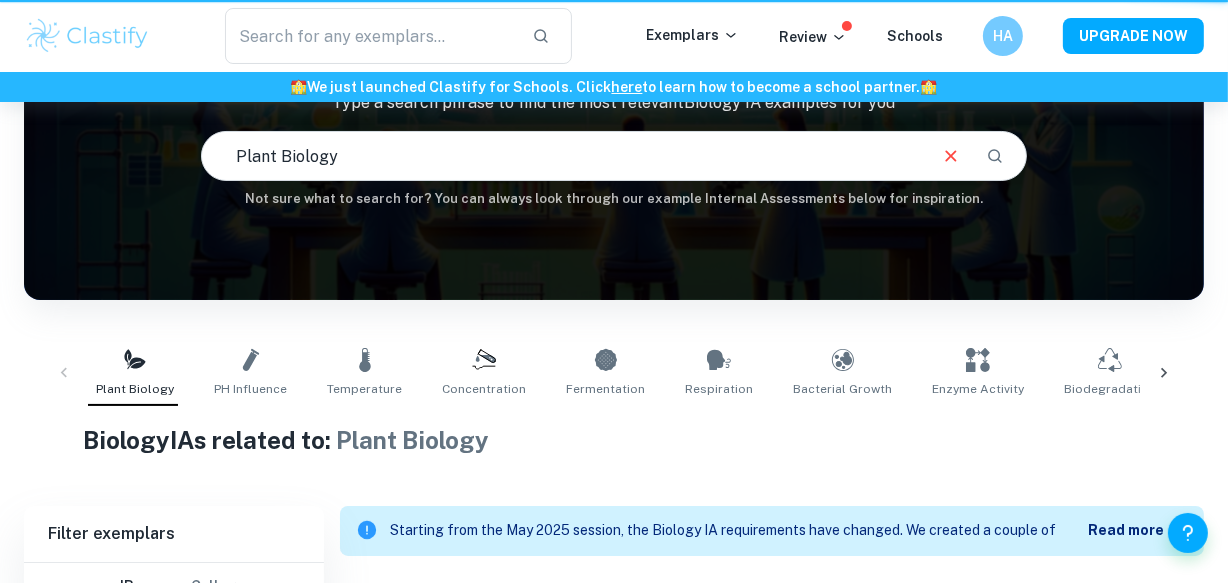 scroll, scrollTop: 0, scrollLeft: 0, axis: both 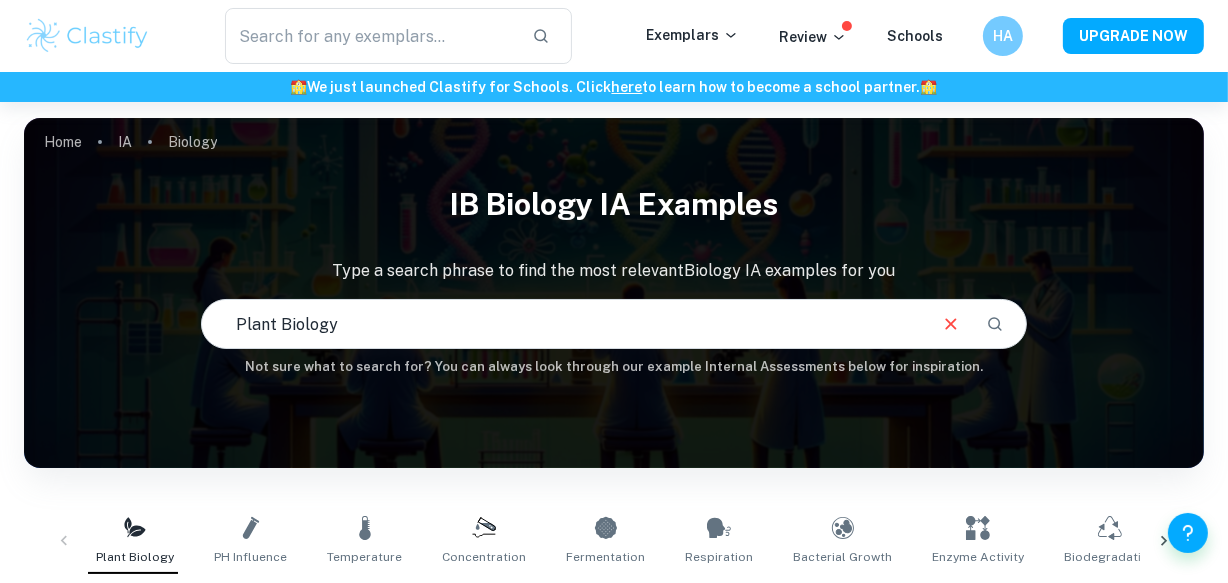 click on "Plant Biology" at bounding box center [563, 324] 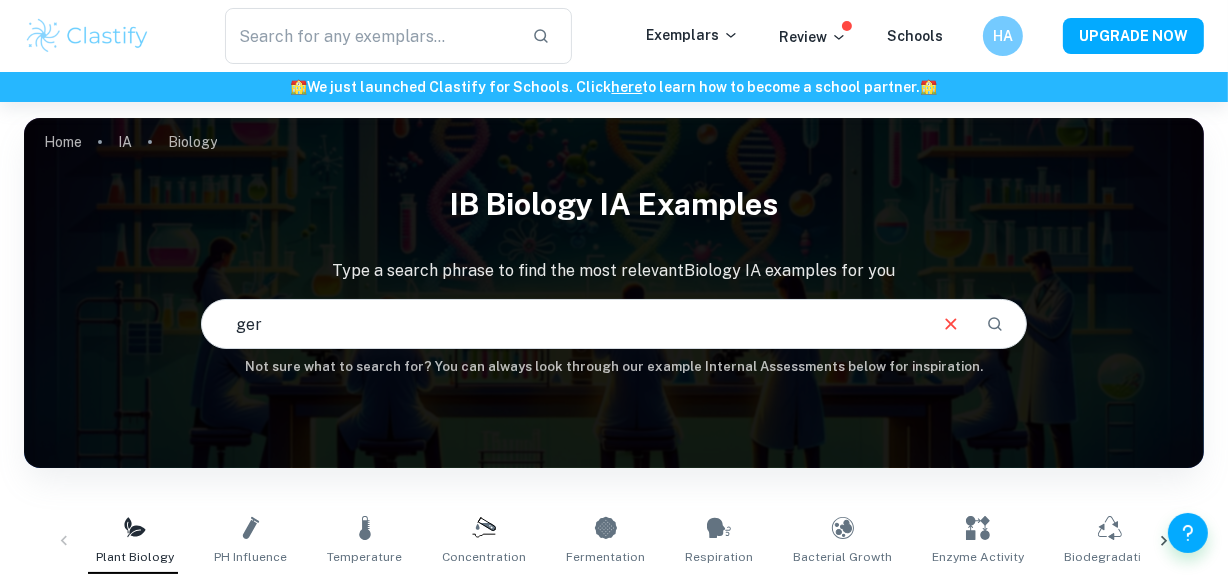 click on "ger" at bounding box center [563, 324] 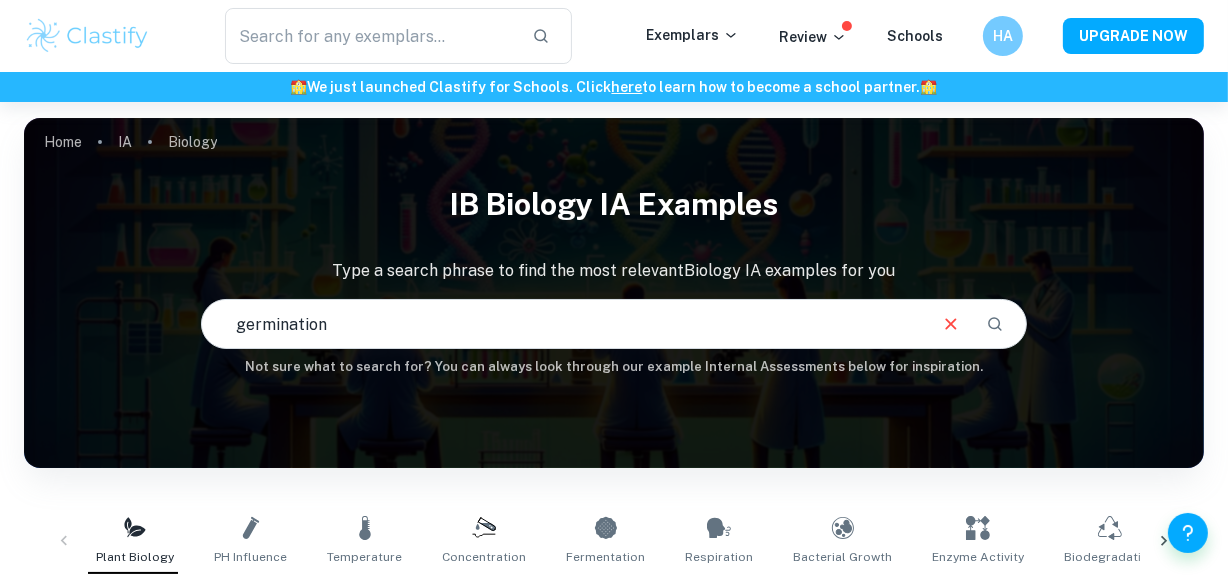 type on "germination" 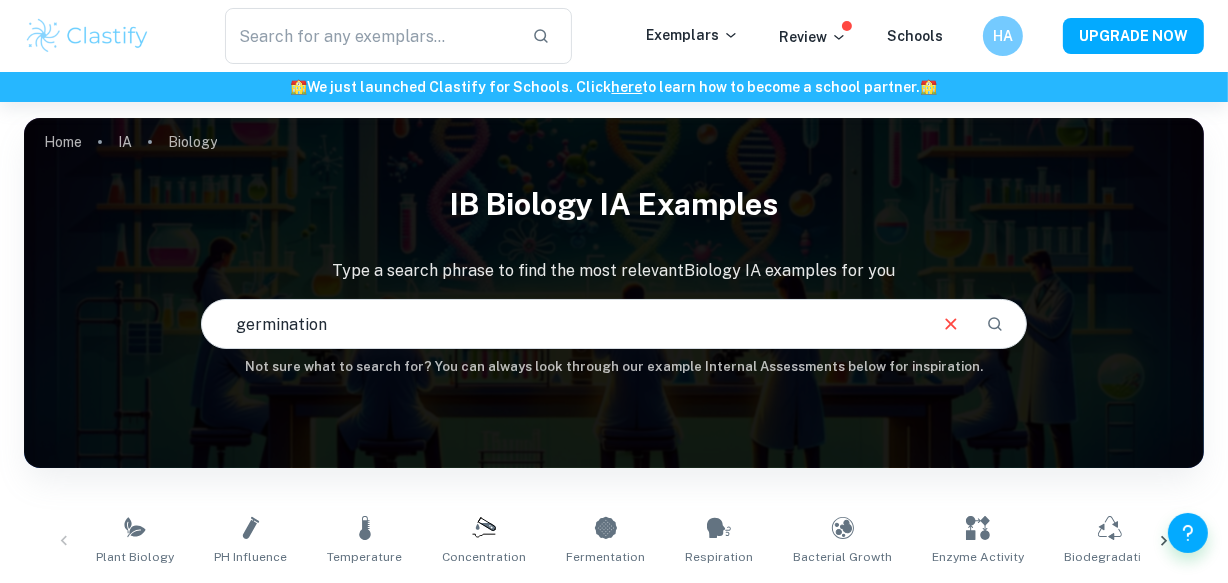 scroll, scrollTop: 509, scrollLeft: 0, axis: vertical 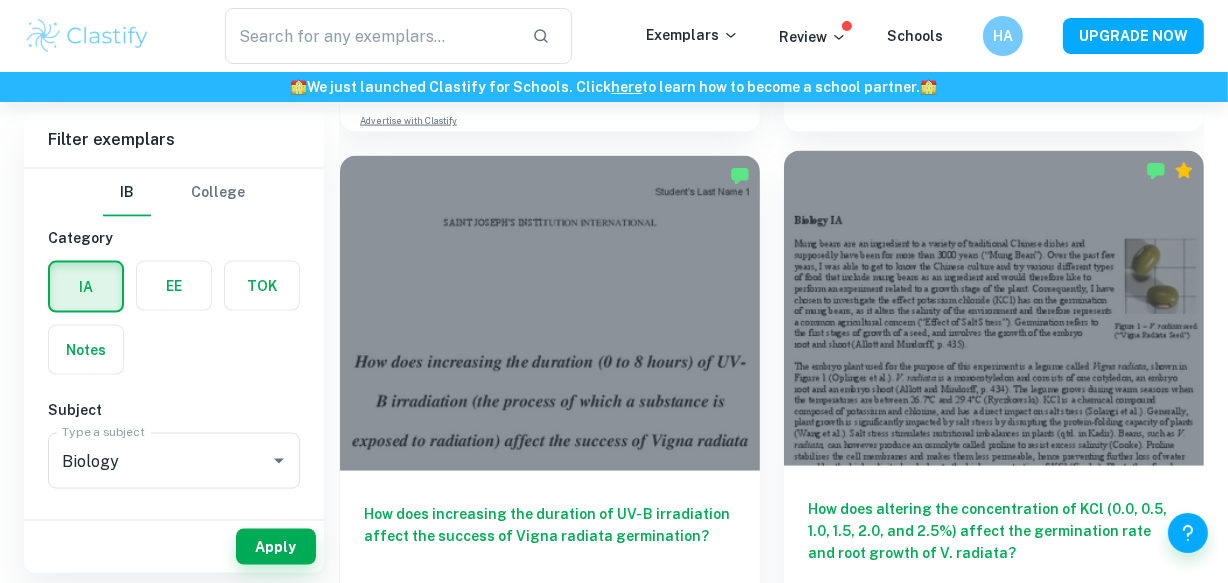 click at bounding box center [994, 308] 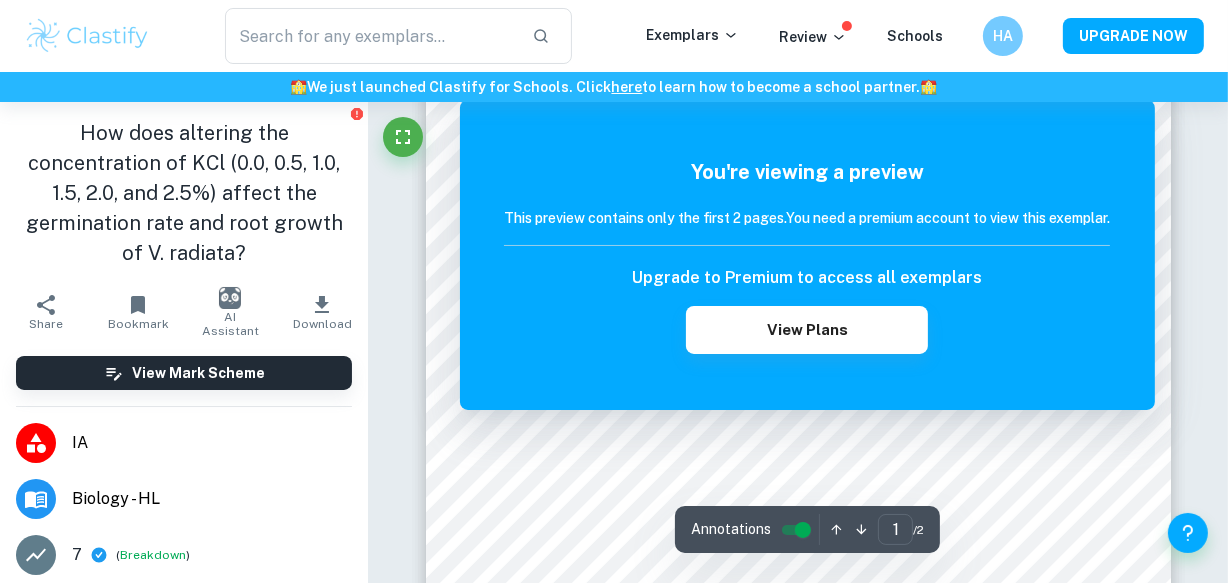 scroll, scrollTop: 279, scrollLeft: 0, axis: vertical 